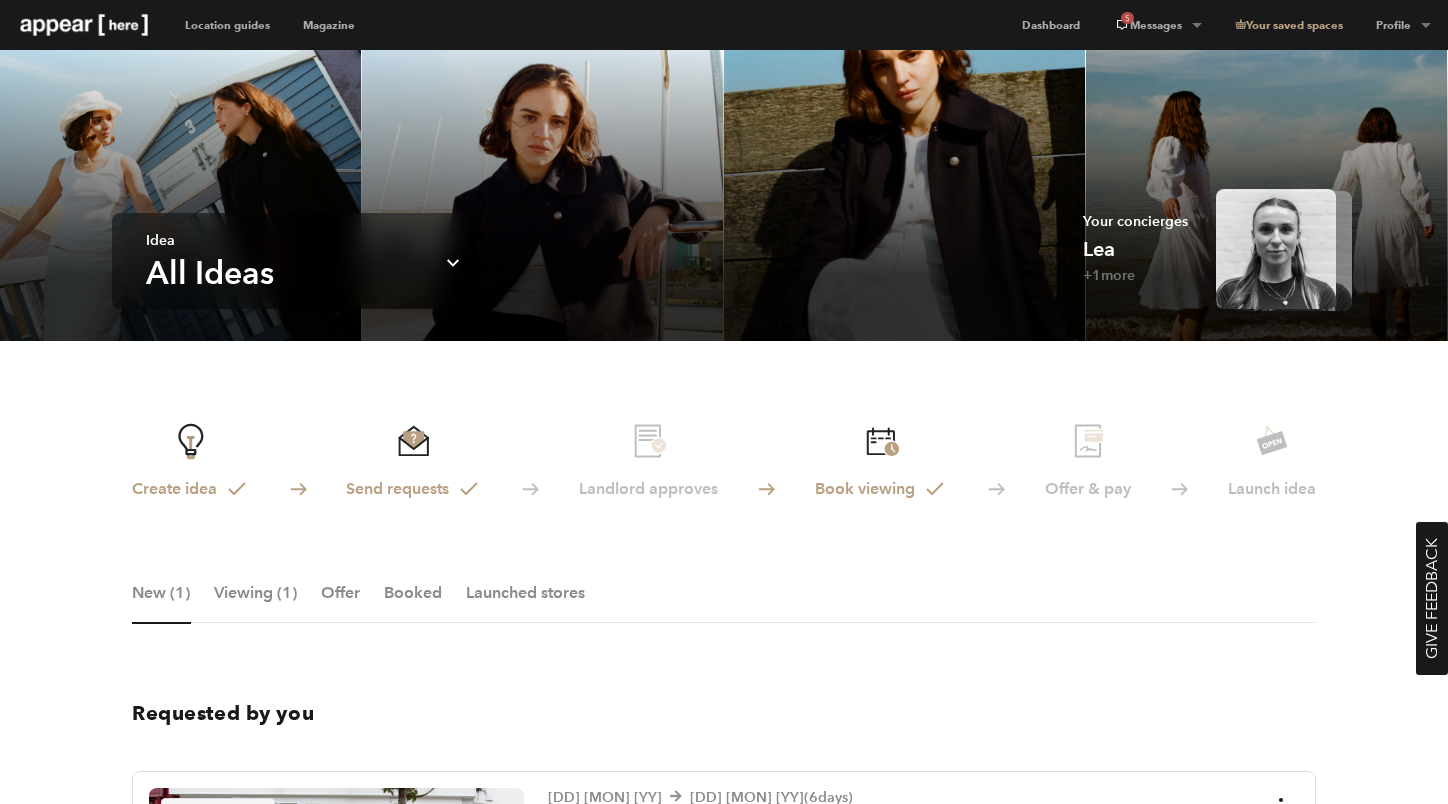 scroll, scrollTop: 0, scrollLeft: 0, axis: both 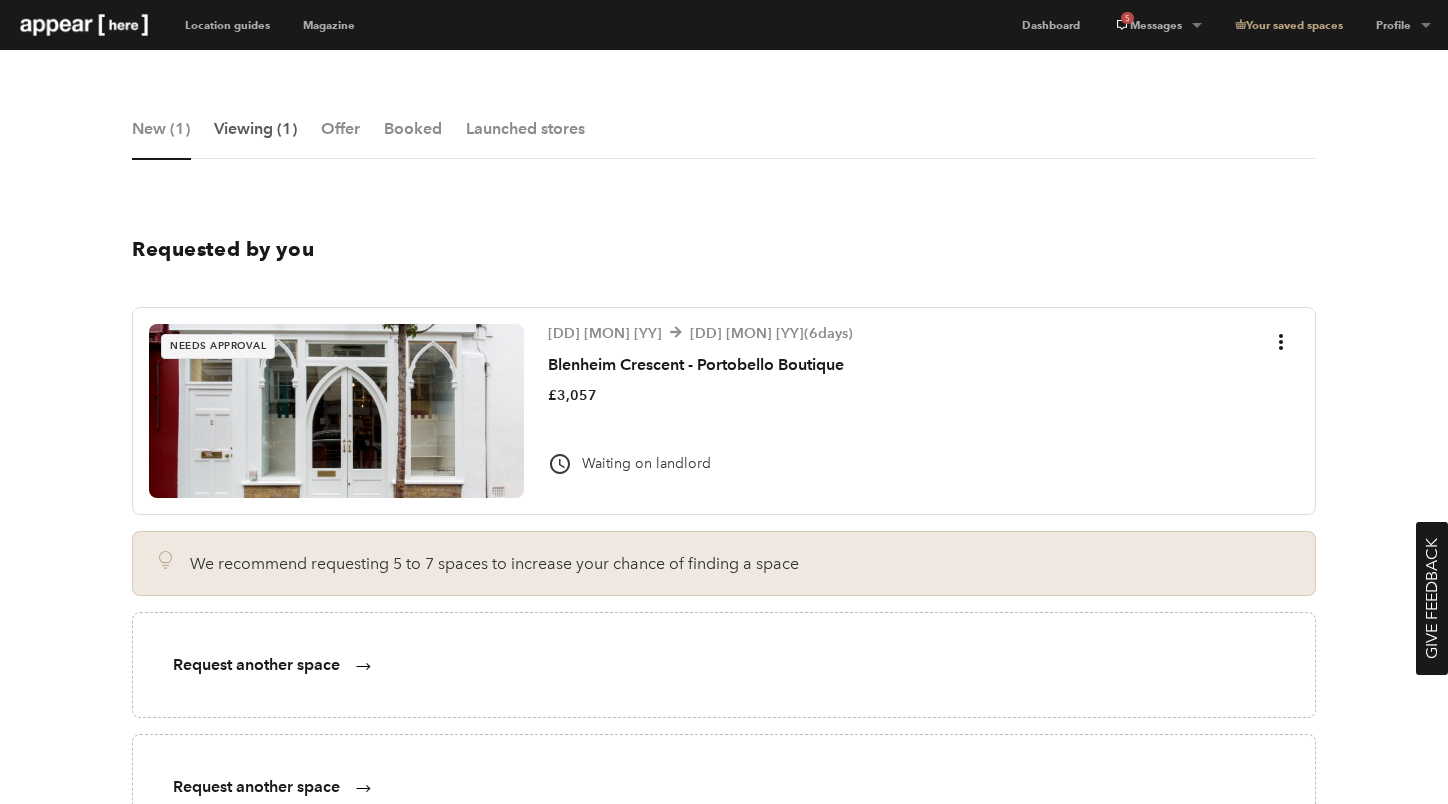 click on "Viewing   (1)" at bounding box center (255, 139) 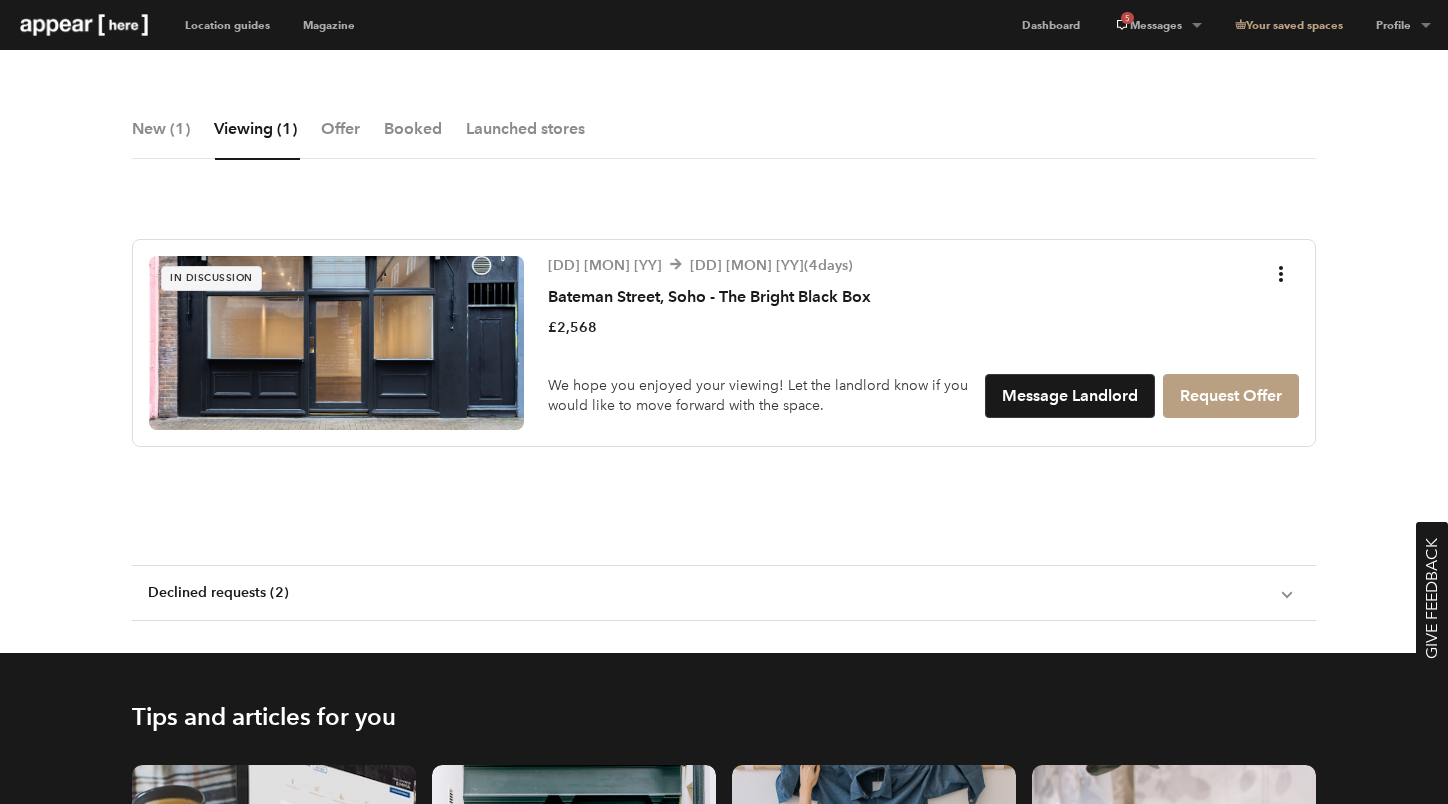 click on "Bateman Street, Soho - The Bright Black Box" at bounding box center [709, 297] 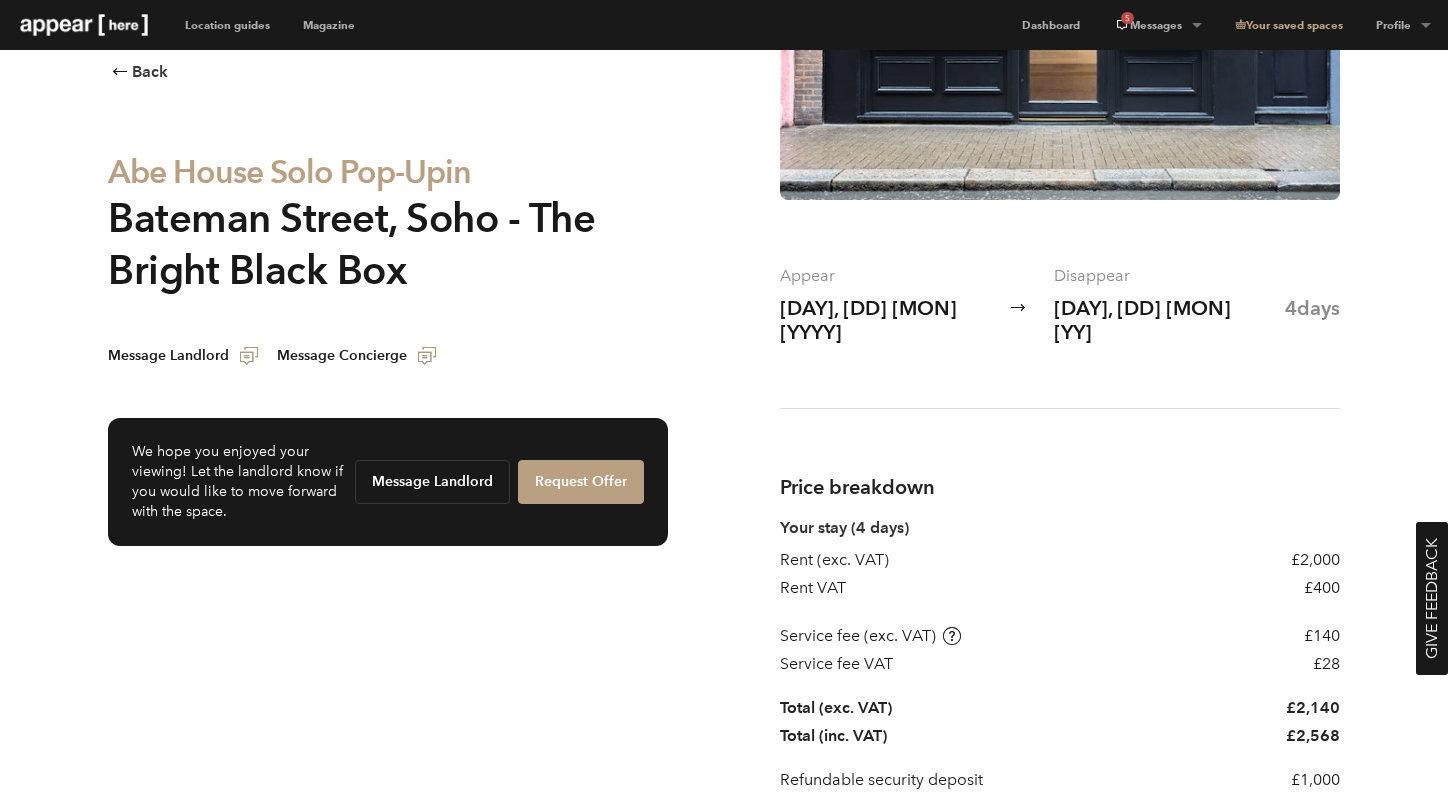 scroll, scrollTop: 359, scrollLeft: 0, axis: vertical 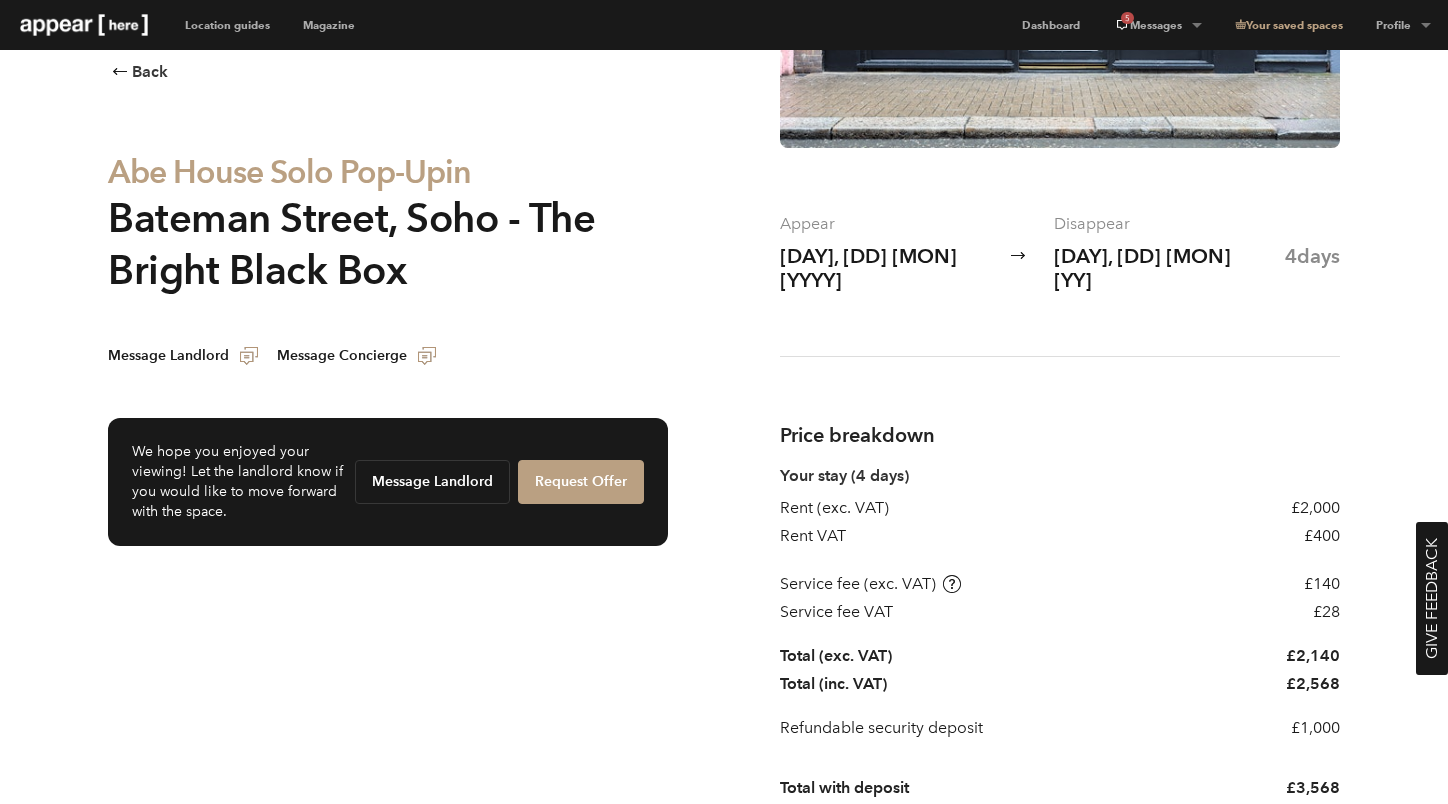 click on "Appear Thu, 25 Sep 2025
Disappear Sun, 28 Sep 2025   4  days" at bounding box center (1060, 284) 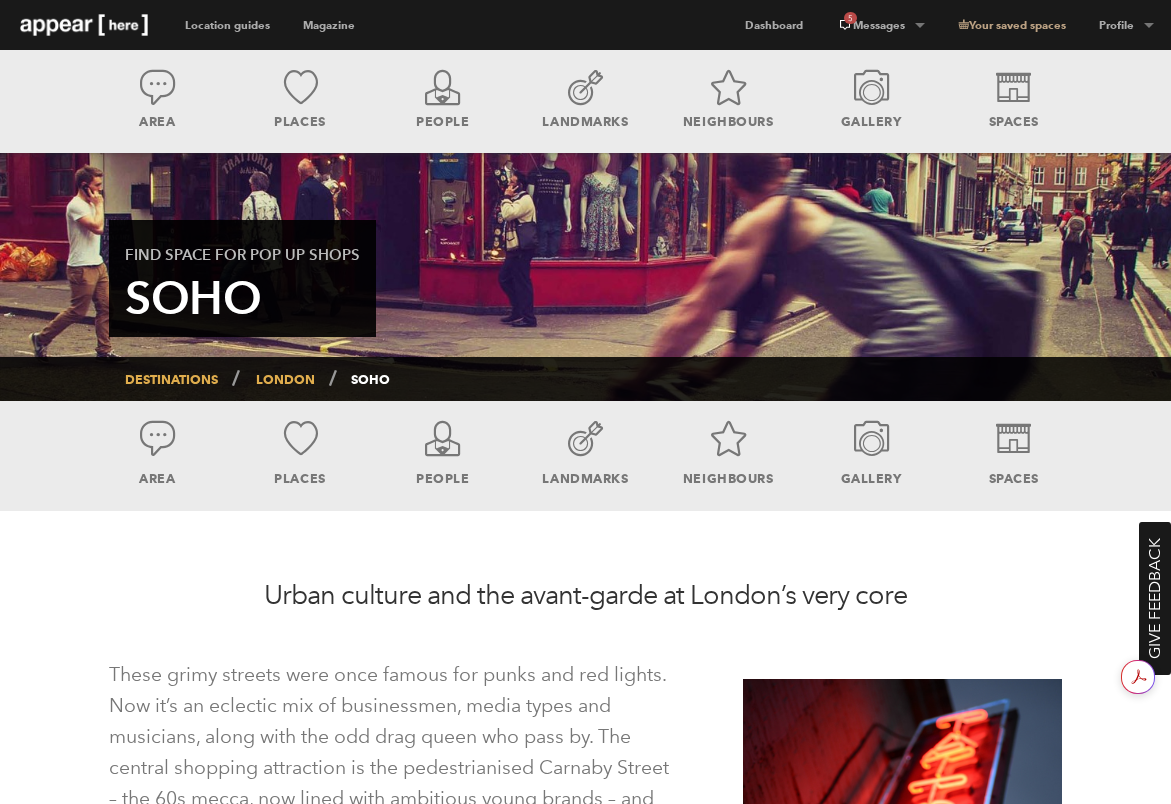 scroll, scrollTop: 8084, scrollLeft: 0, axis: vertical 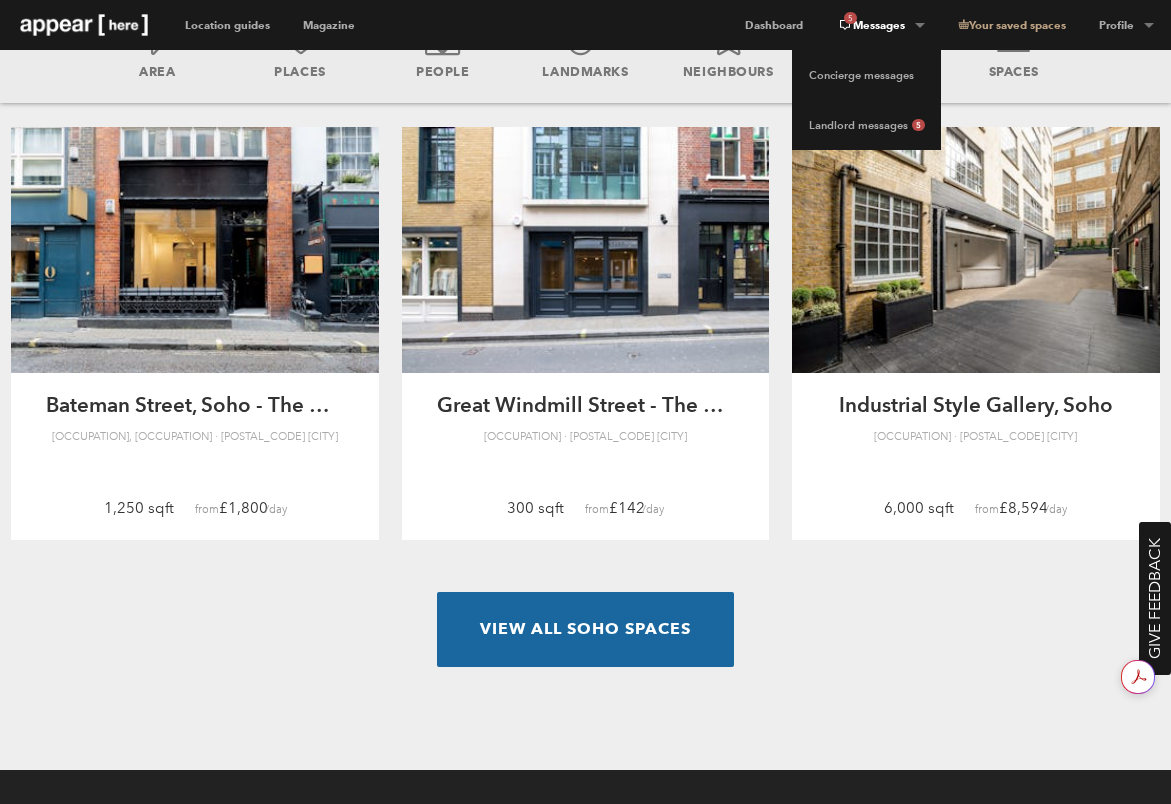 click on "5
Messages" at bounding box center (880, 25) 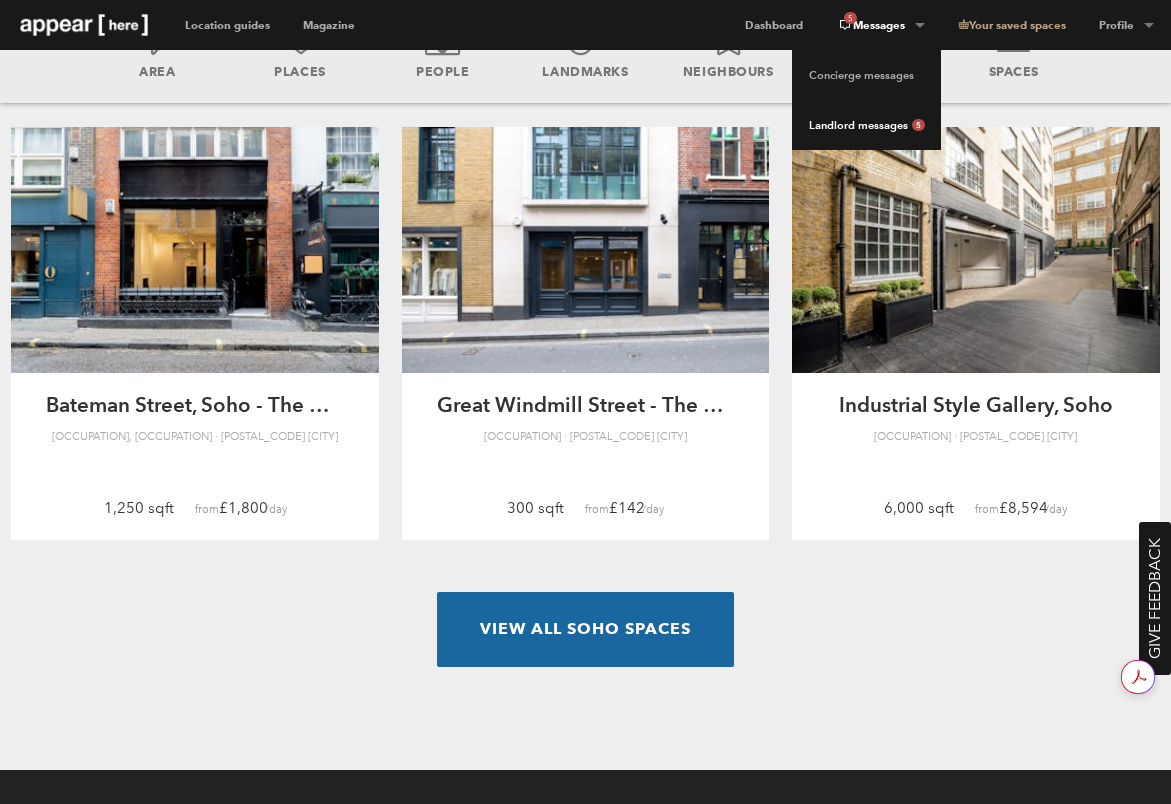 click on "Landlord messages
5" at bounding box center [866, 125] 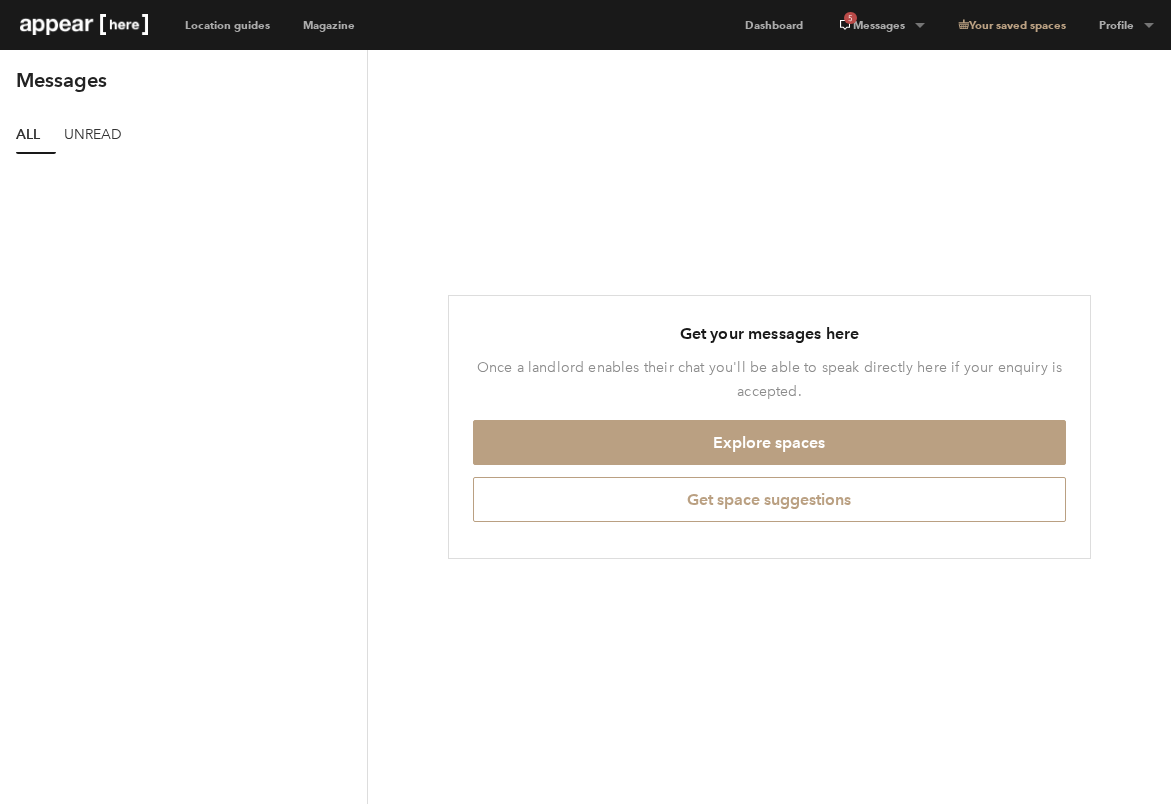 scroll, scrollTop: 0, scrollLeft: 0, axis: both 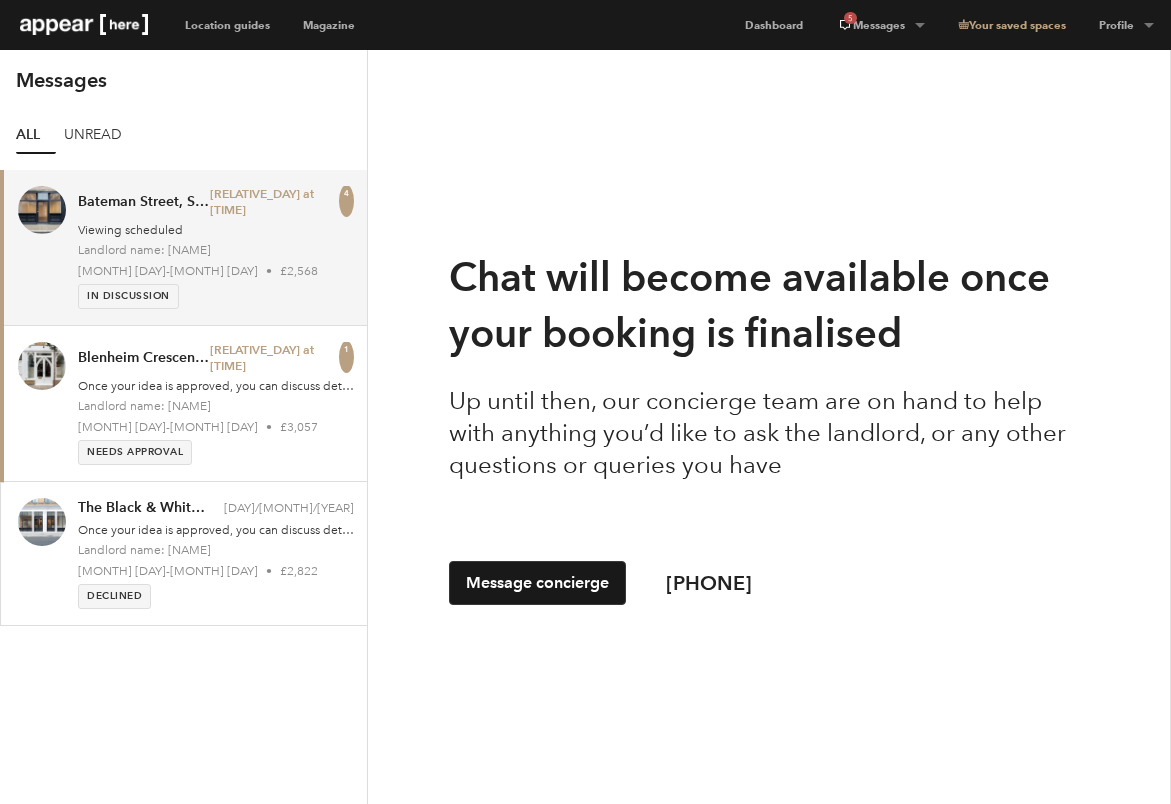 click on "Bateman Street, Soho - The Bright Black Box Yesterday at 12:38 4 Viewing scheduled Landlord name: Arnold 25 Sep  -  28 Sep • £2,568 In discussion" at bounding box center [216, 247] 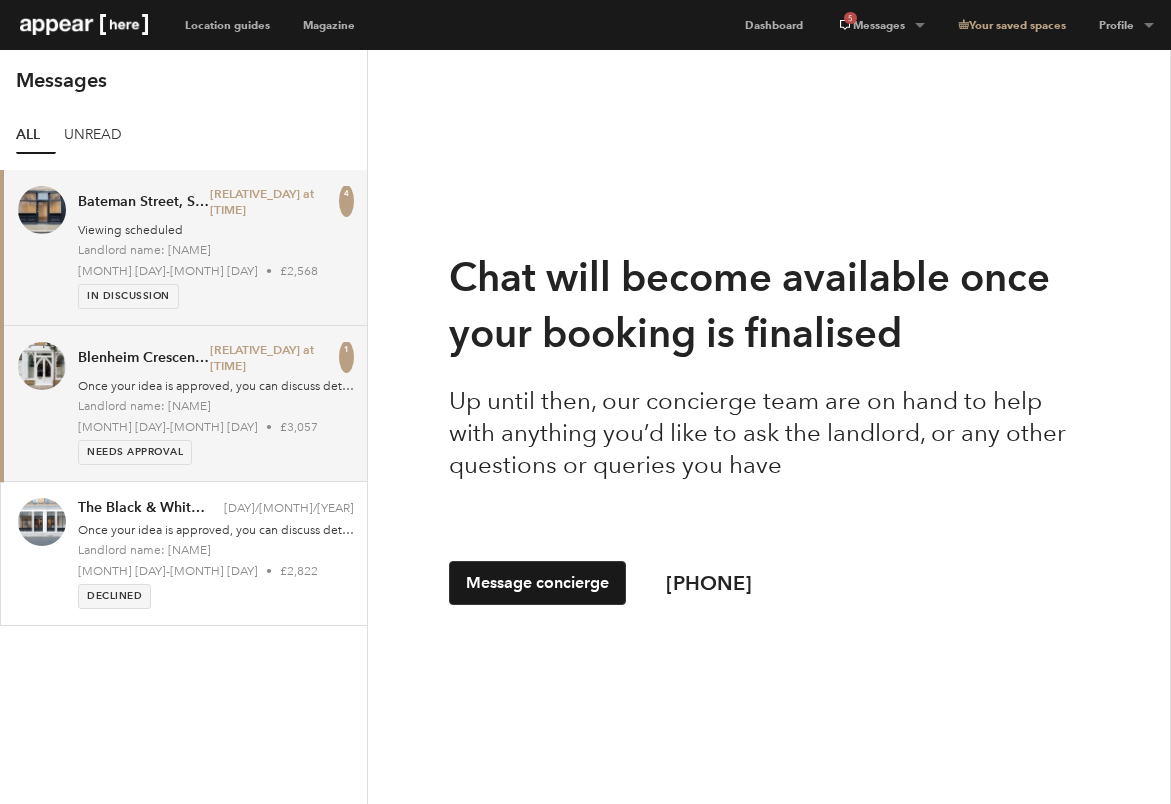 click on "Blenheim Crescent - Portobello Boutique  Last Friday at 15:23 1 Once your idea is approved, you can discuss details directly with the landlord. Landlord name: Jasmine 23 Sep  -  28 Sep • £3,057 Needs Approval" at bounding box center (216, 403) 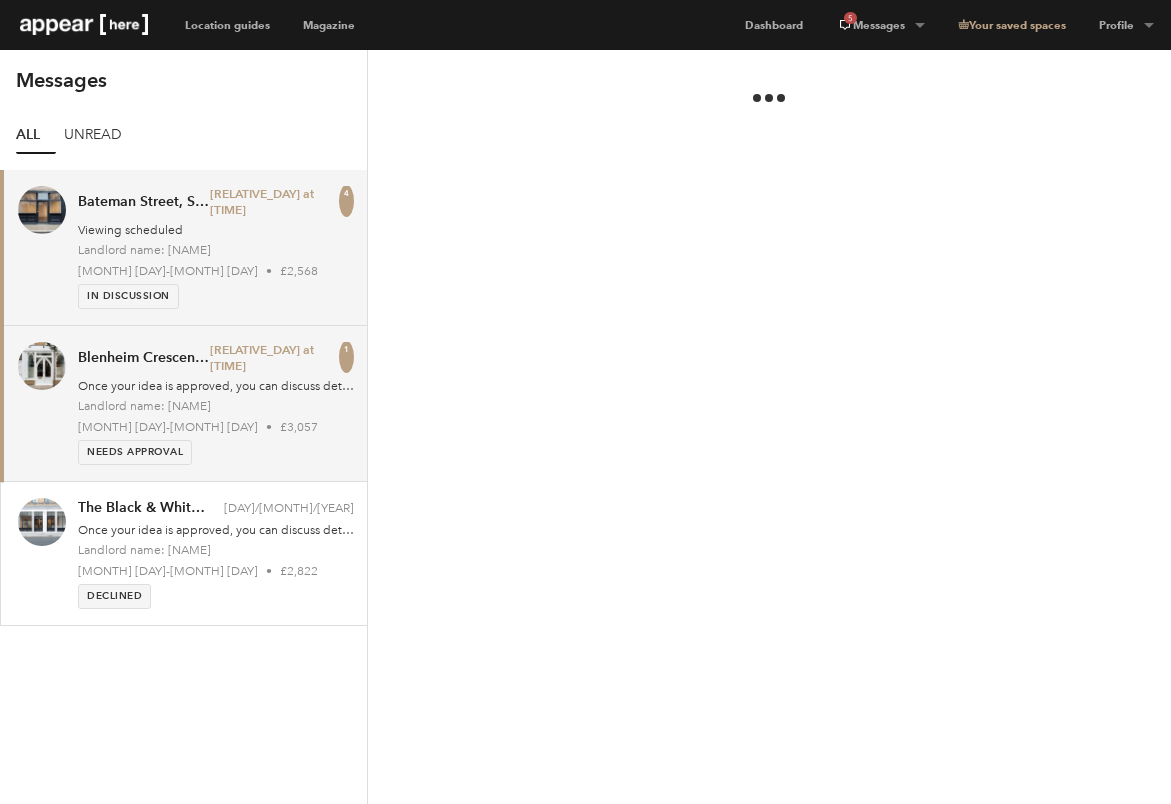 click on "Viewing scheduled" at bounding box center (216, 230) 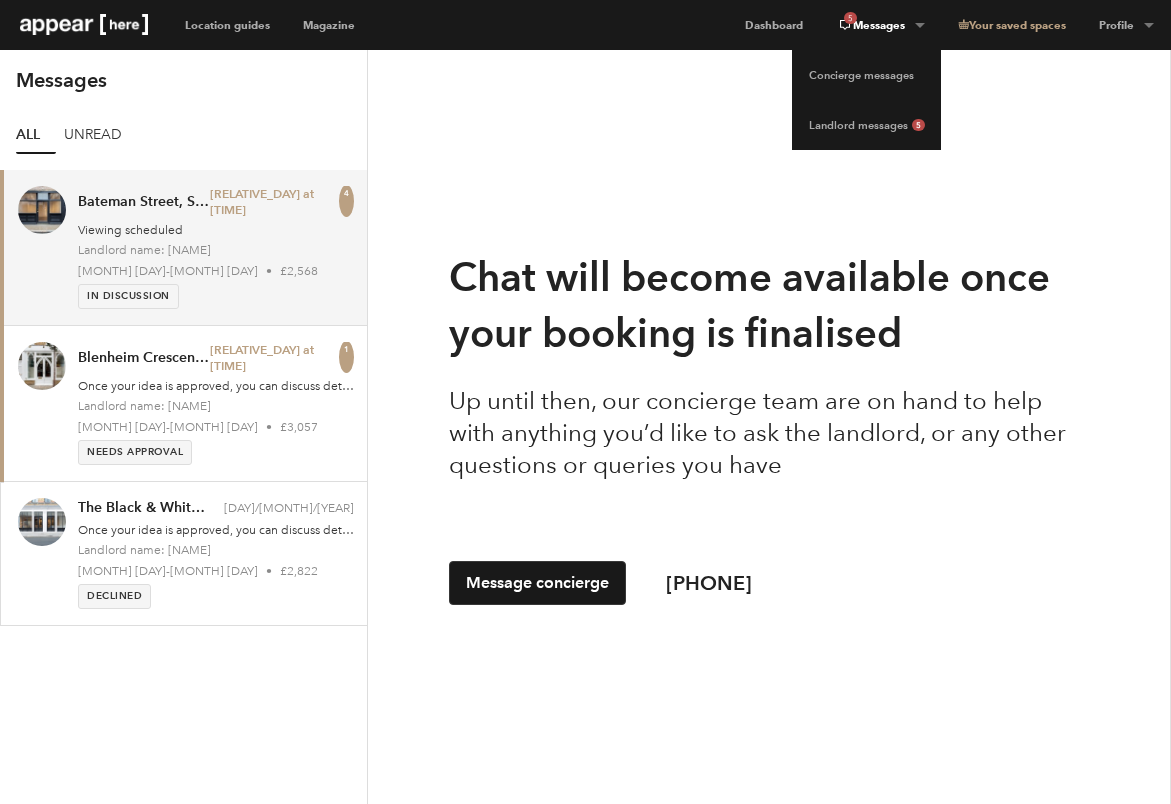 click on "5
Messages" at bounding box center [880, 25] 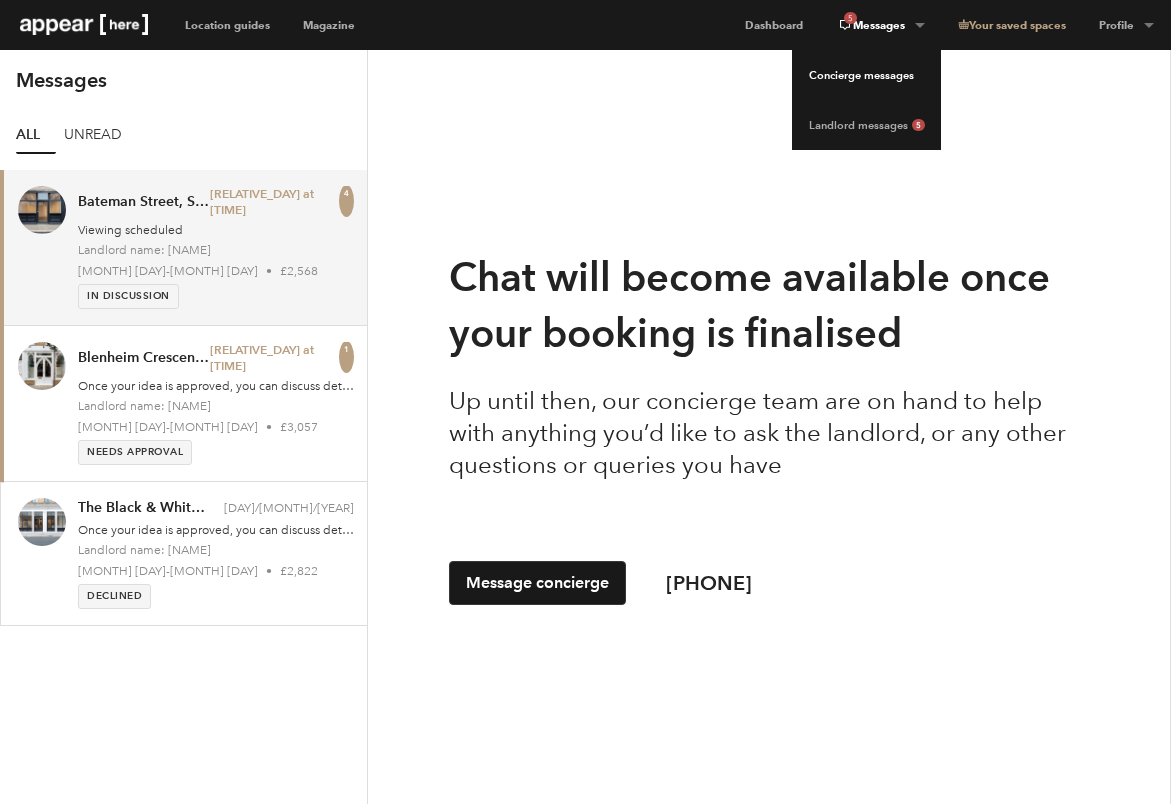 click on "Concierge messages" at bounding box center [866, 75] 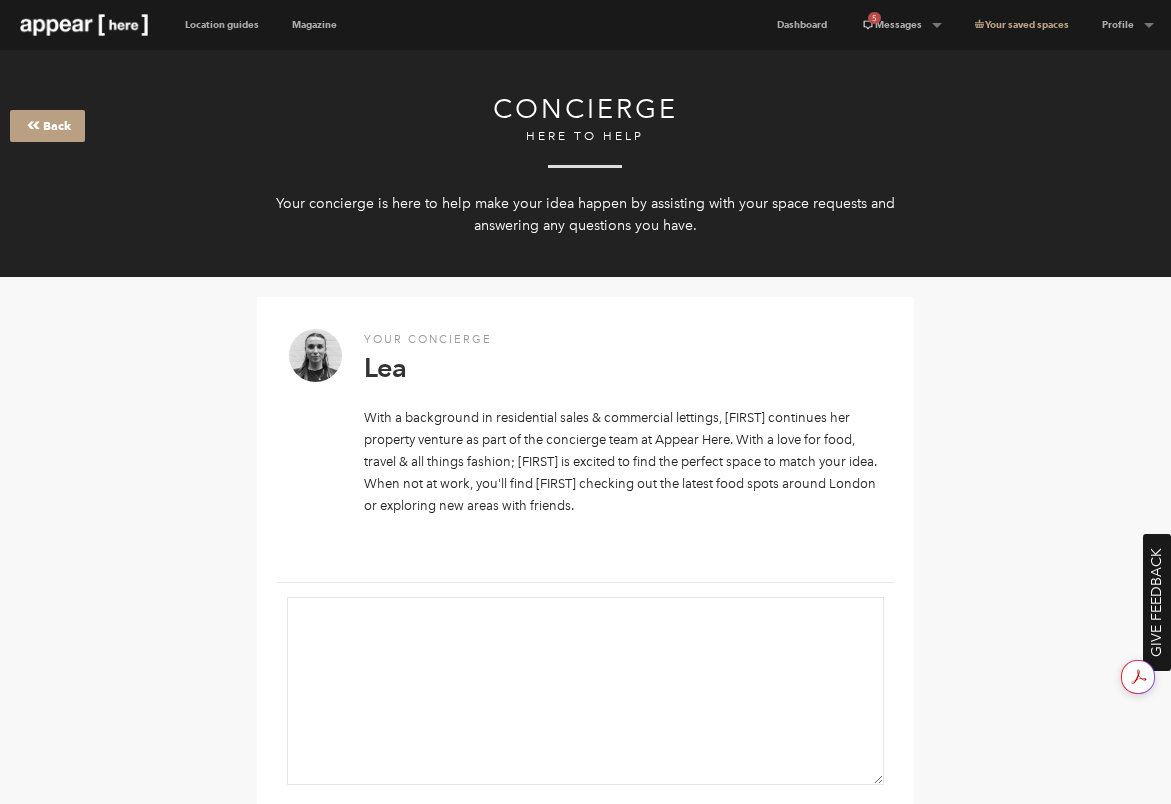 scroll, scrollTop: 0, scrollLeft: 0, axis: both 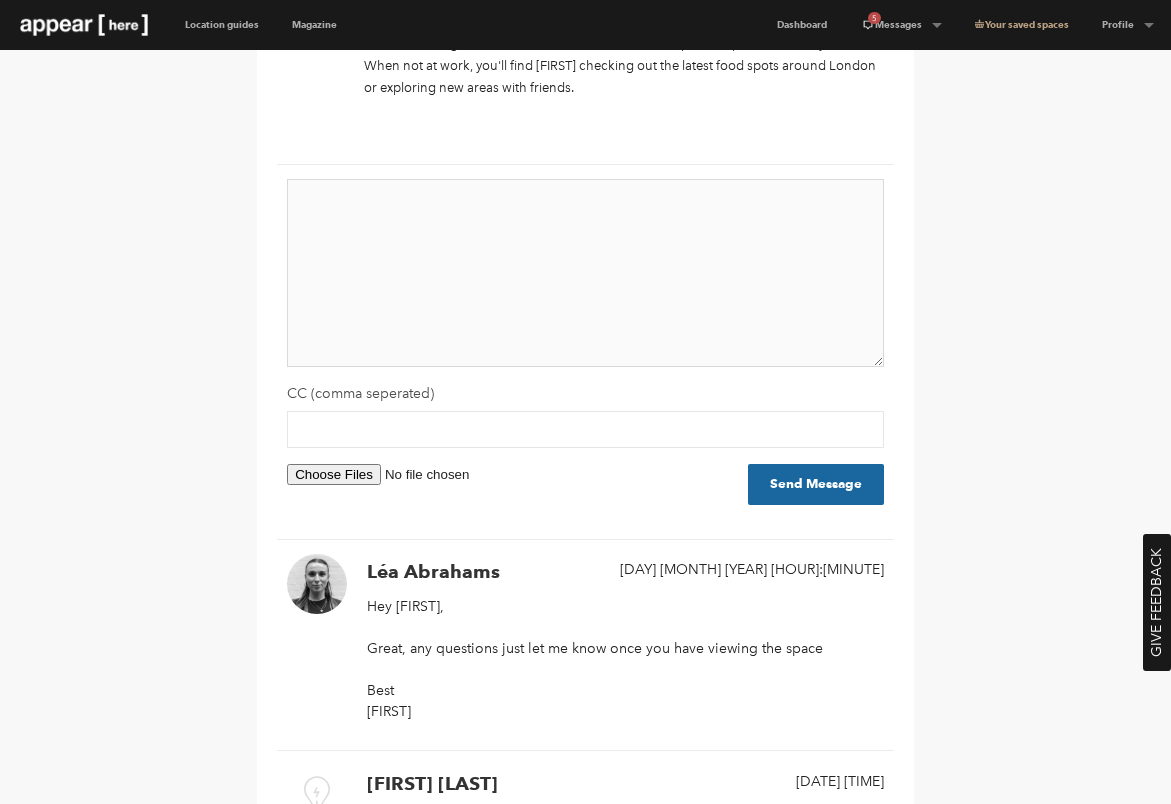 click at bounding box center [585, 273] 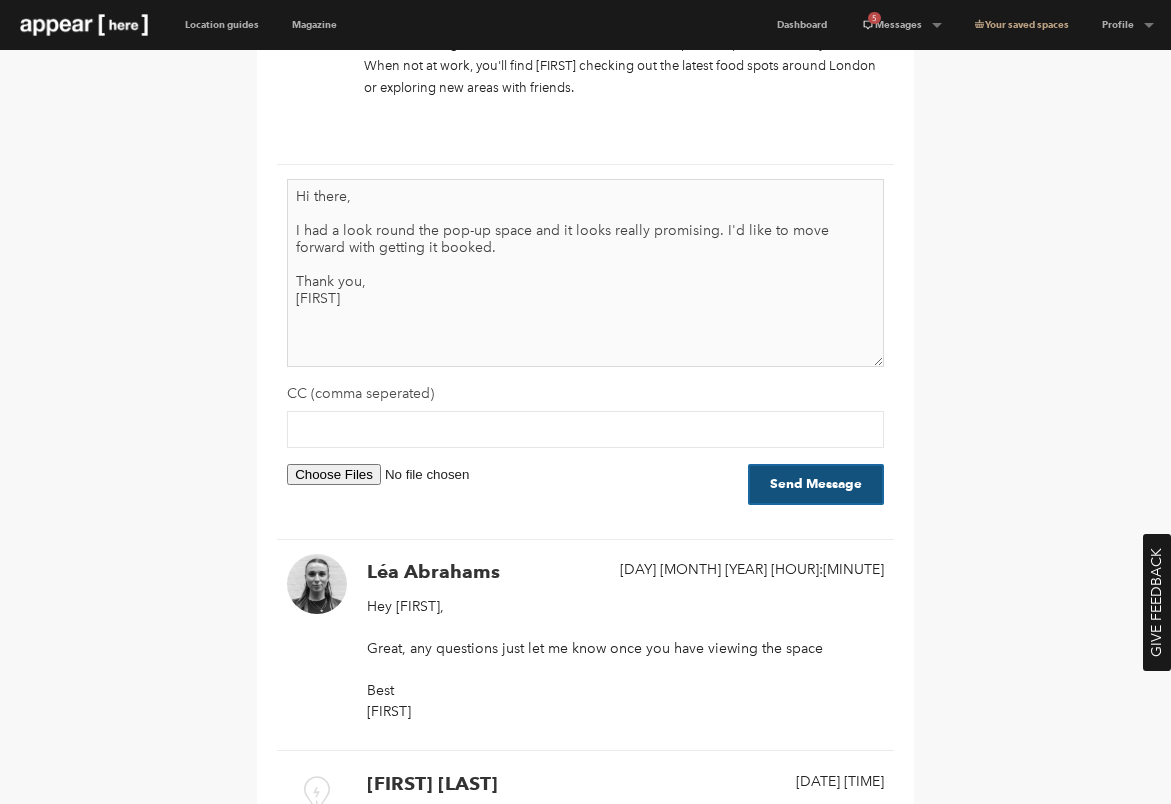 type on "Hi there,
I had a look round the pop-up space and it looks really promising. I'd like to move forward with getting it booked.
Thank you,
[FIRST]" 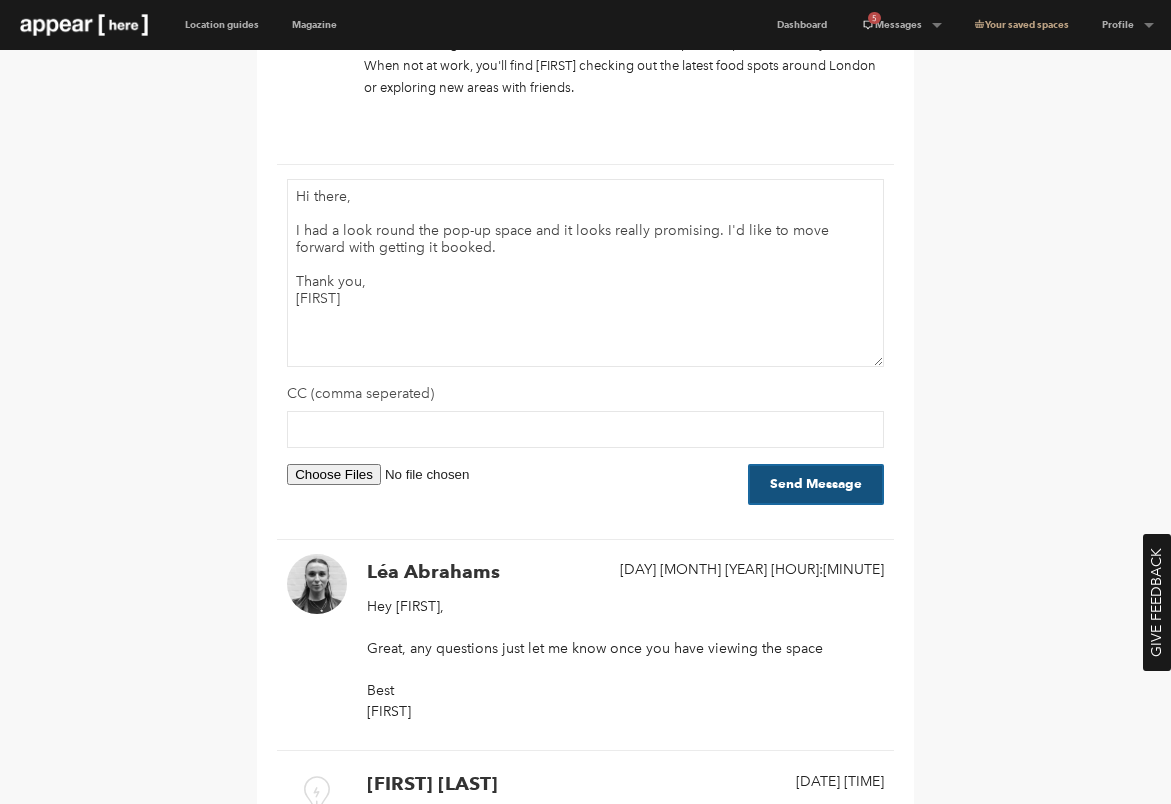 click on "Send Message" at bounding box center [816, 484] 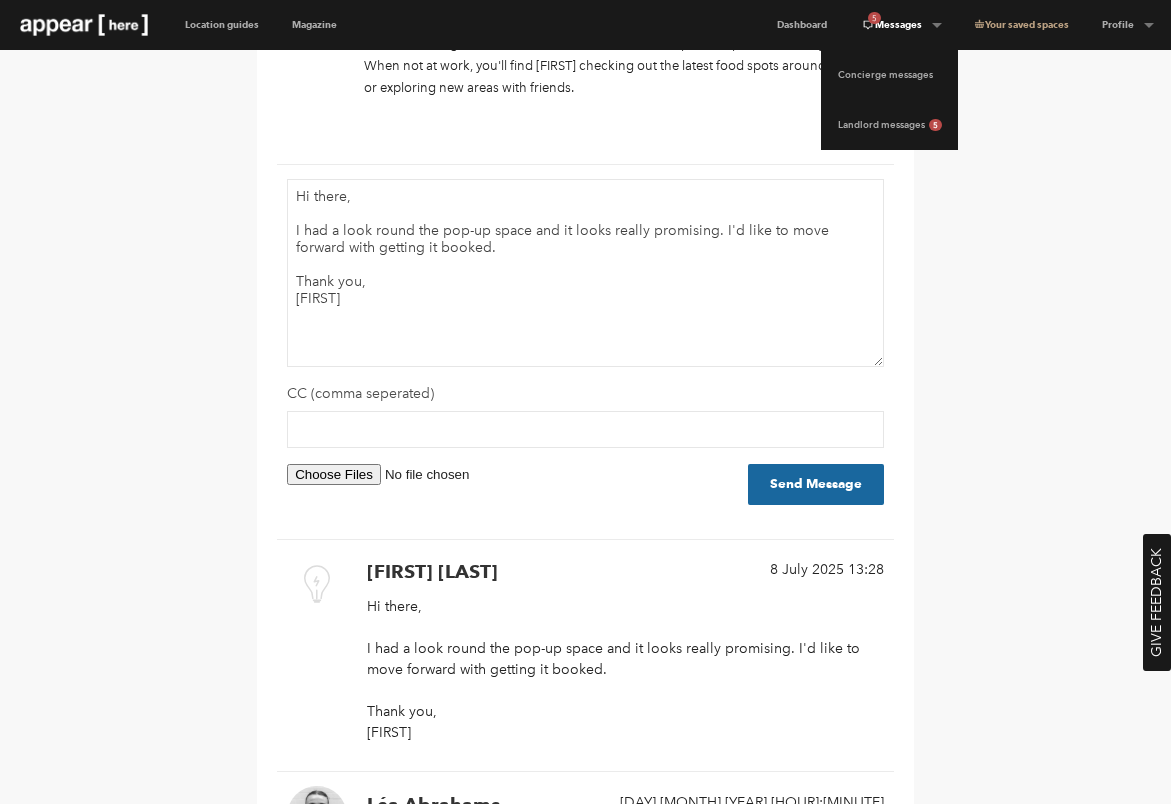 click on "5
Messages" at bounding box center [901, 25] 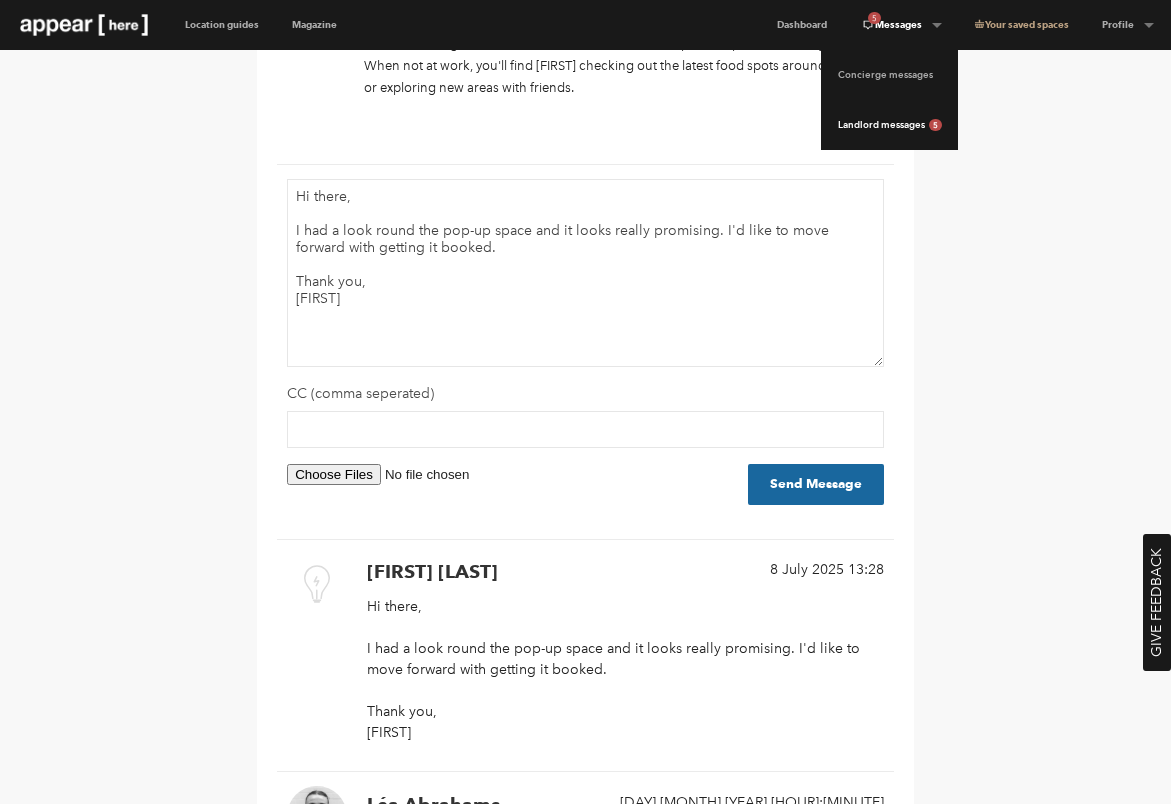 click on "Landlord messages
5" at bounding box center [889, 125] 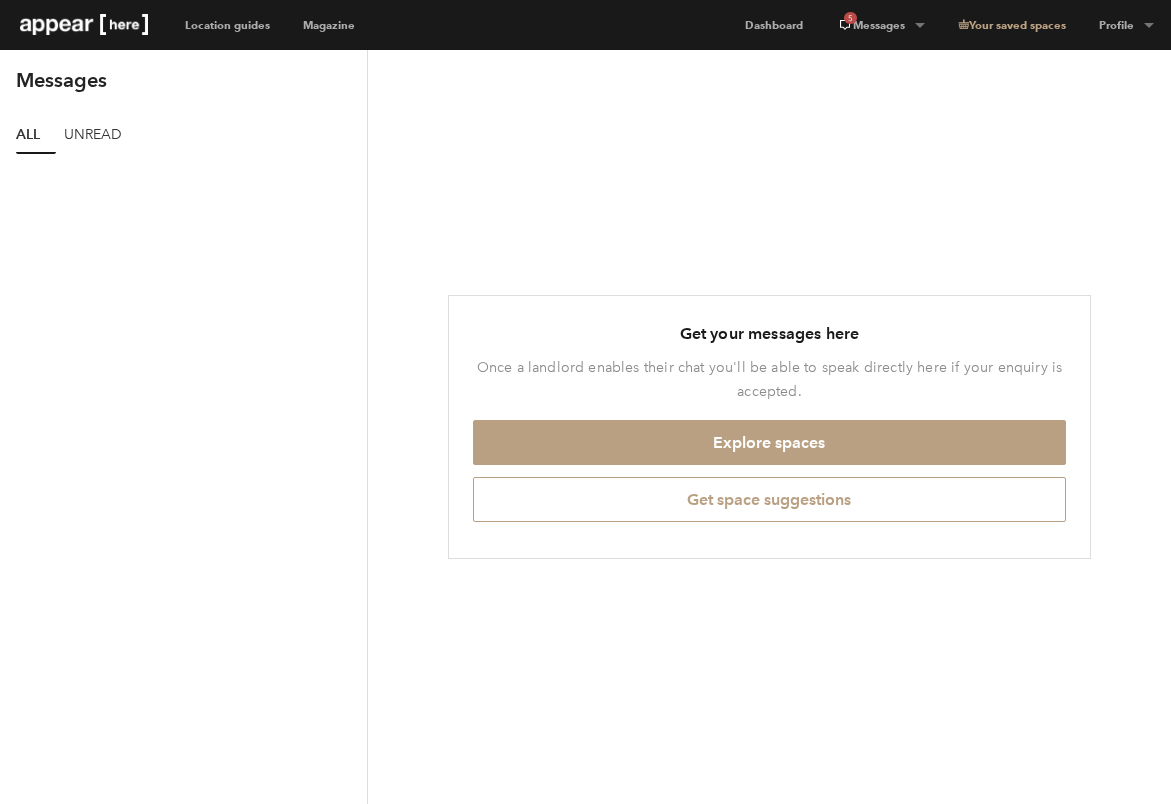 scroll, scrollTop: 0, scrollLeft: 0, axis: both 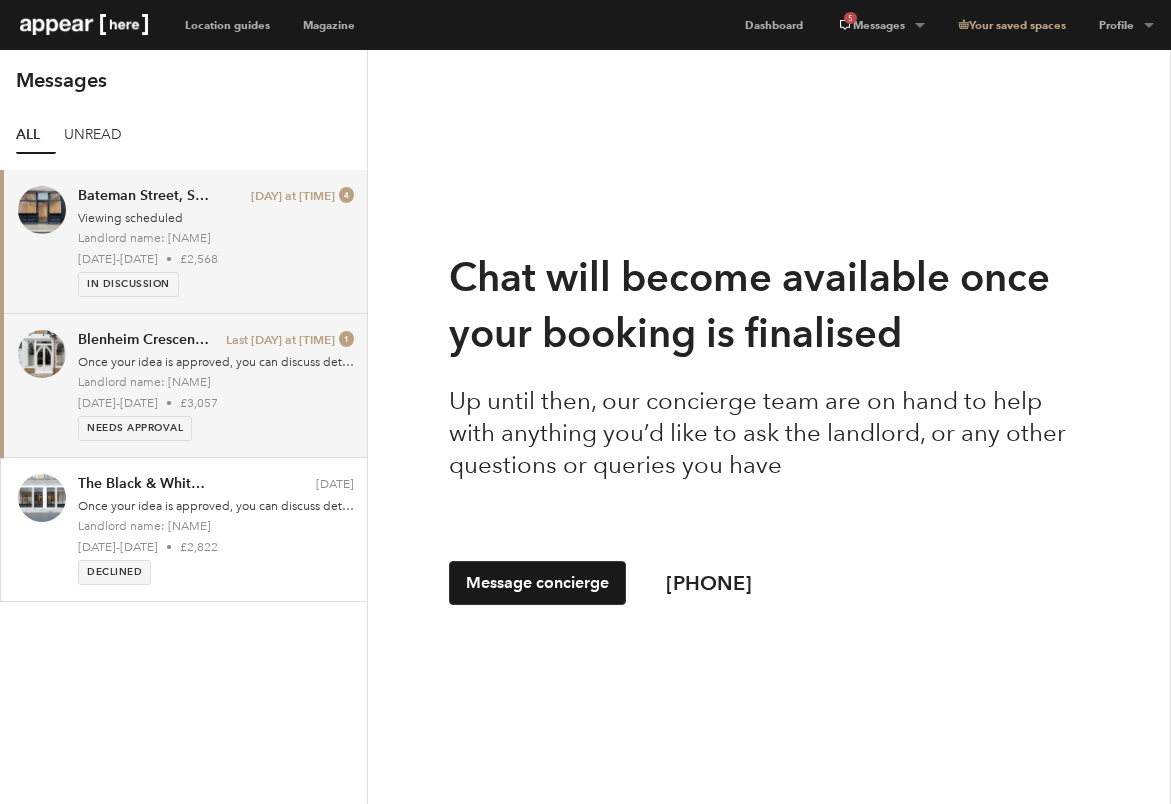 click on "Blenheim Crescent - Portobello Boutique" at bounding box center [144, 340] 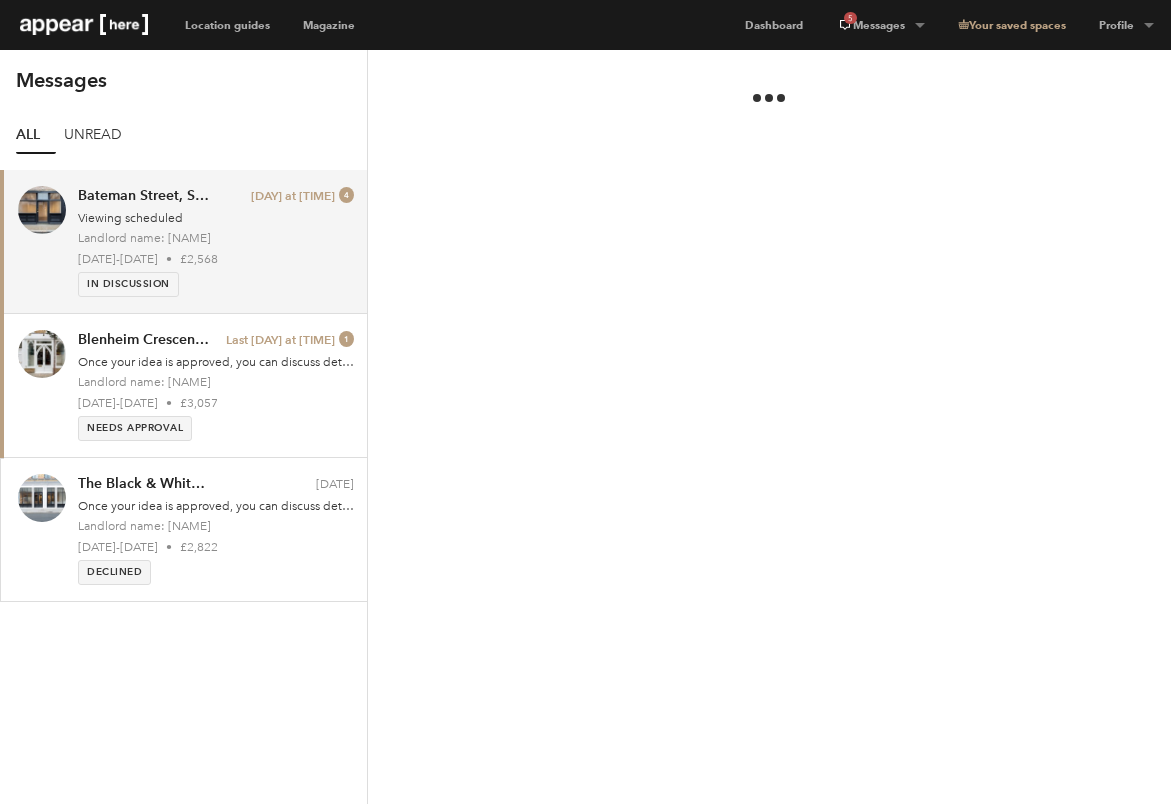 click on "4" at bounding box center (346, 195) 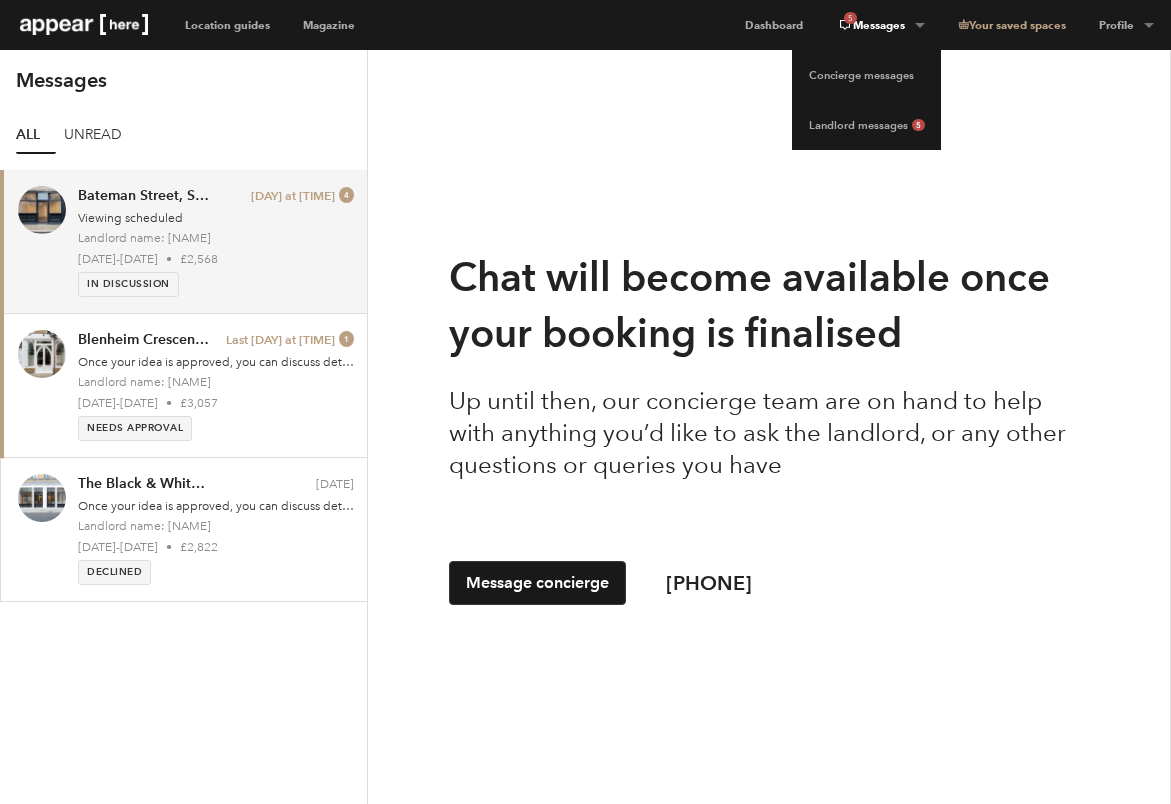 click on "5
Messages" at bounding box center (880, 25) 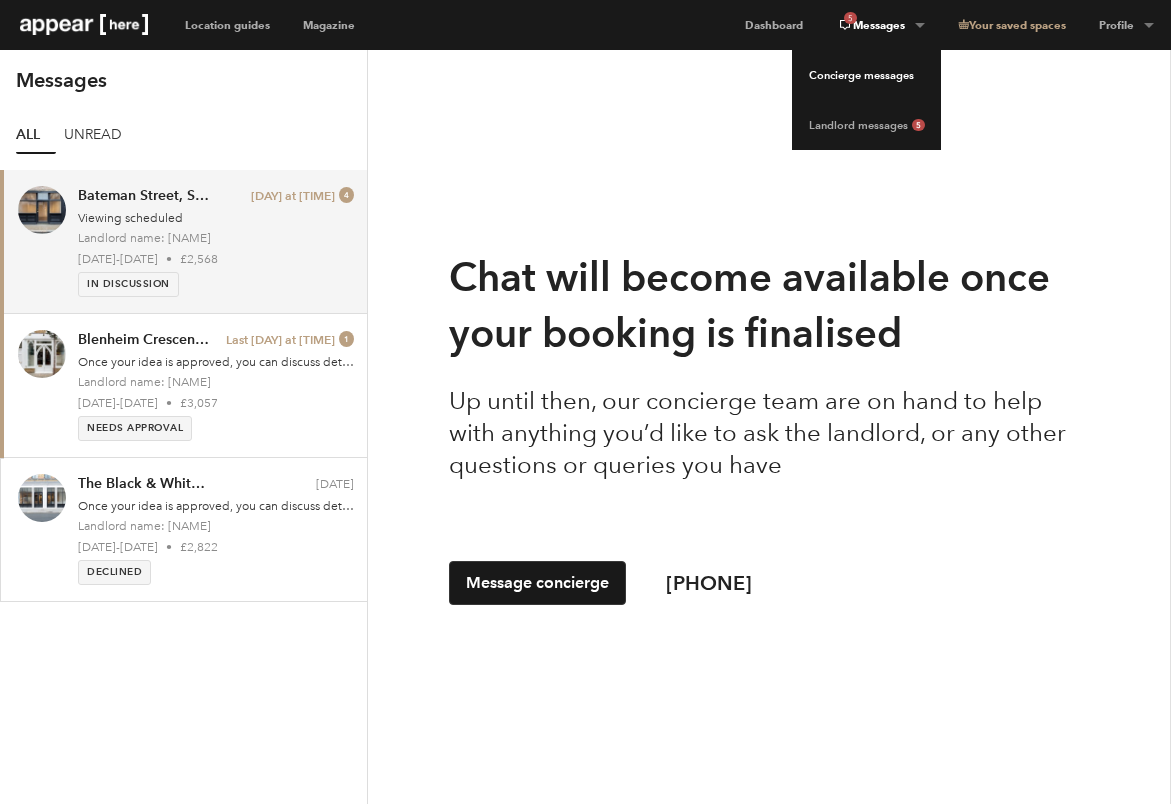 click on "Concierge messages" at bounding box center [866, 75] 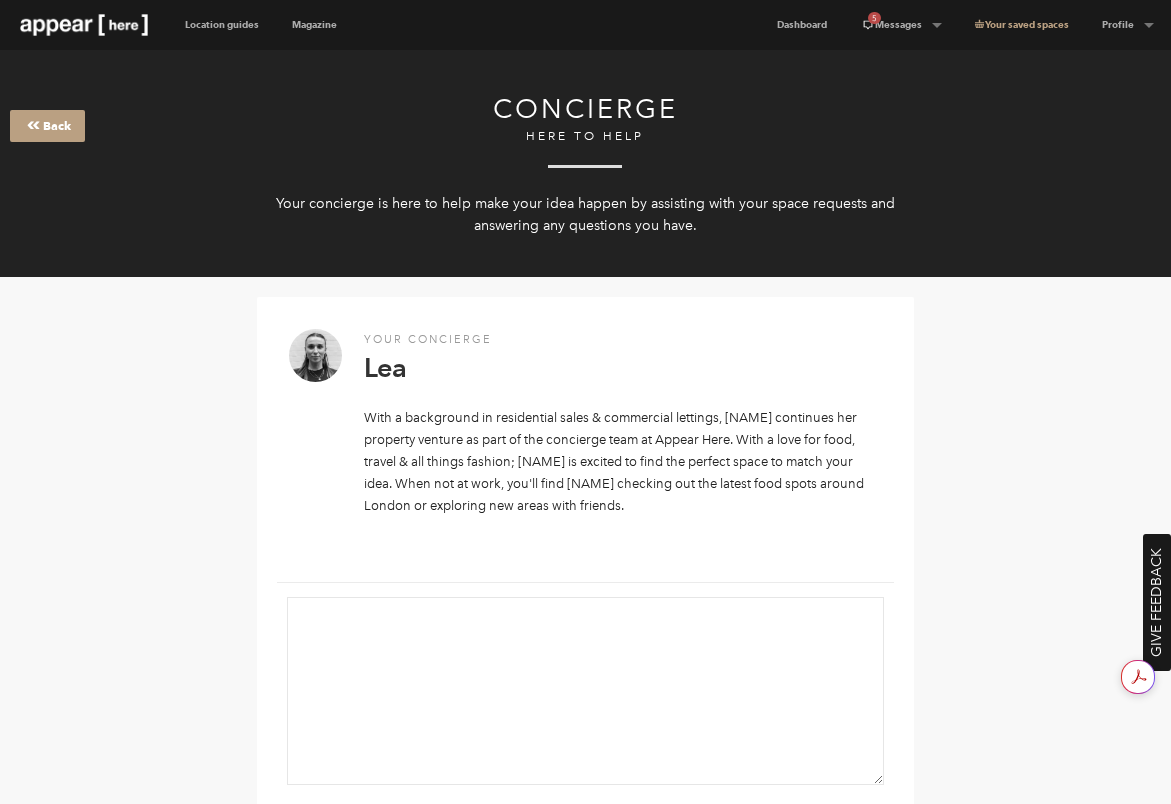 scroll, scrollTop: 0, scrollLeft: 0, axis: both 